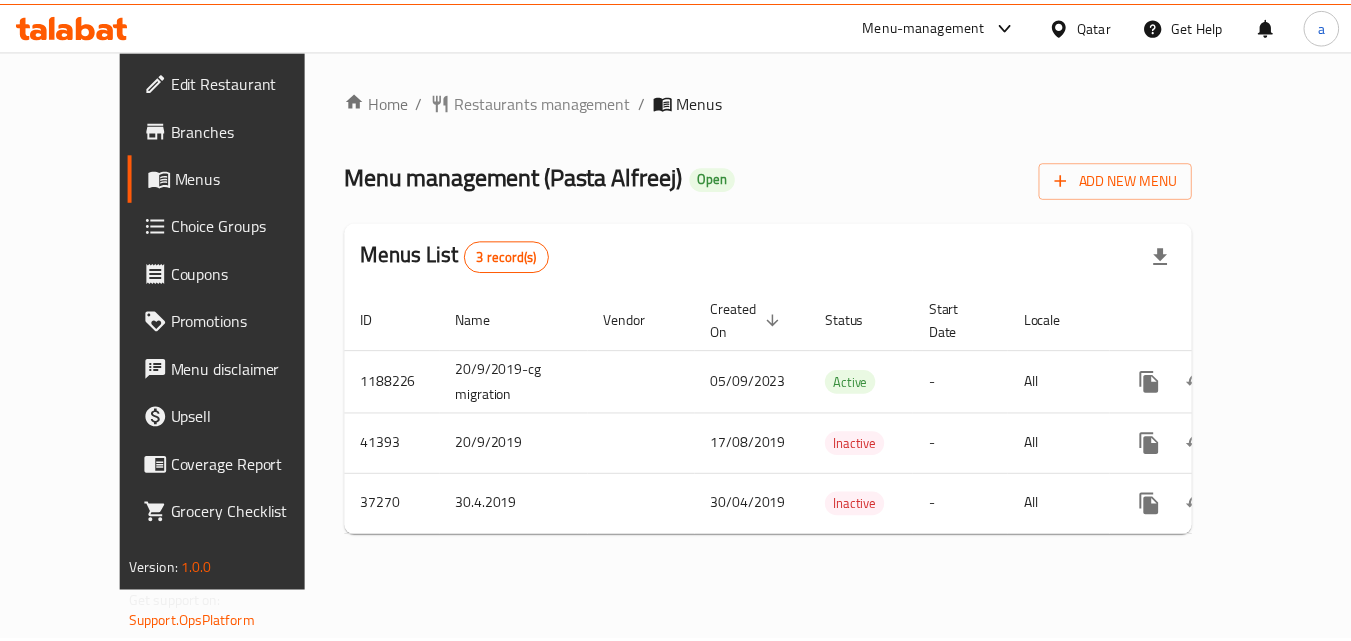 scroll, scrollTop: 0, scrollLeft: 0, axis: both 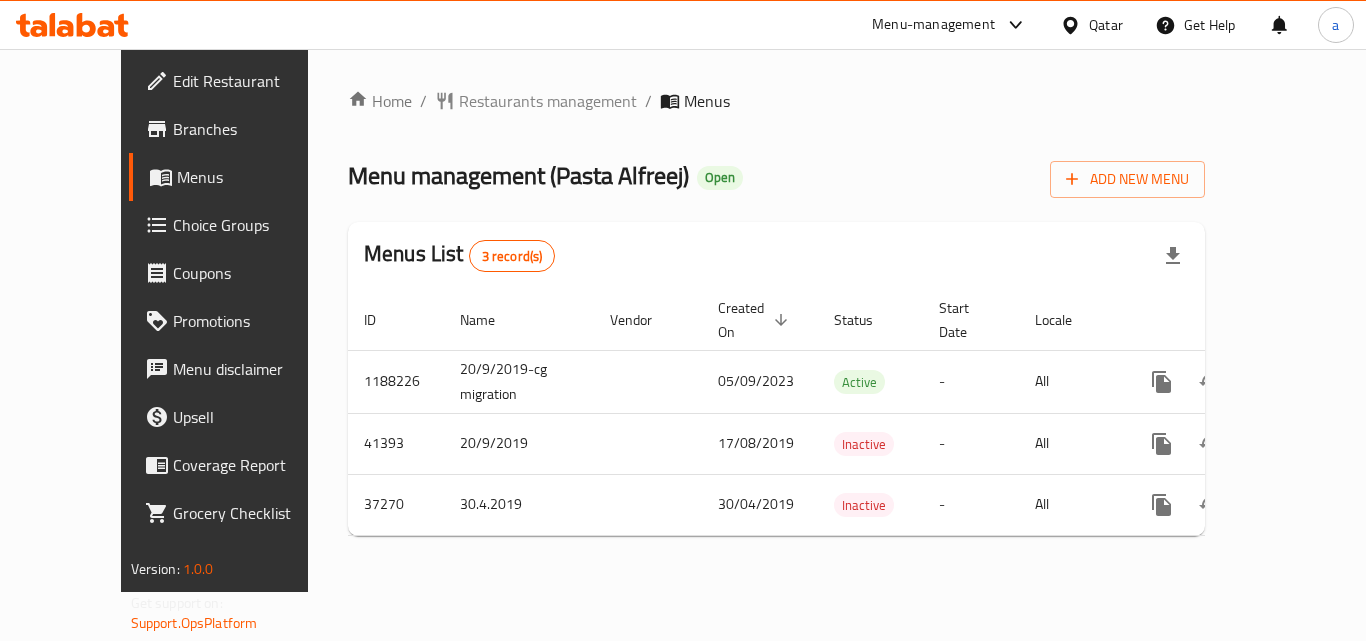 click at bounding box center [1074, 25] 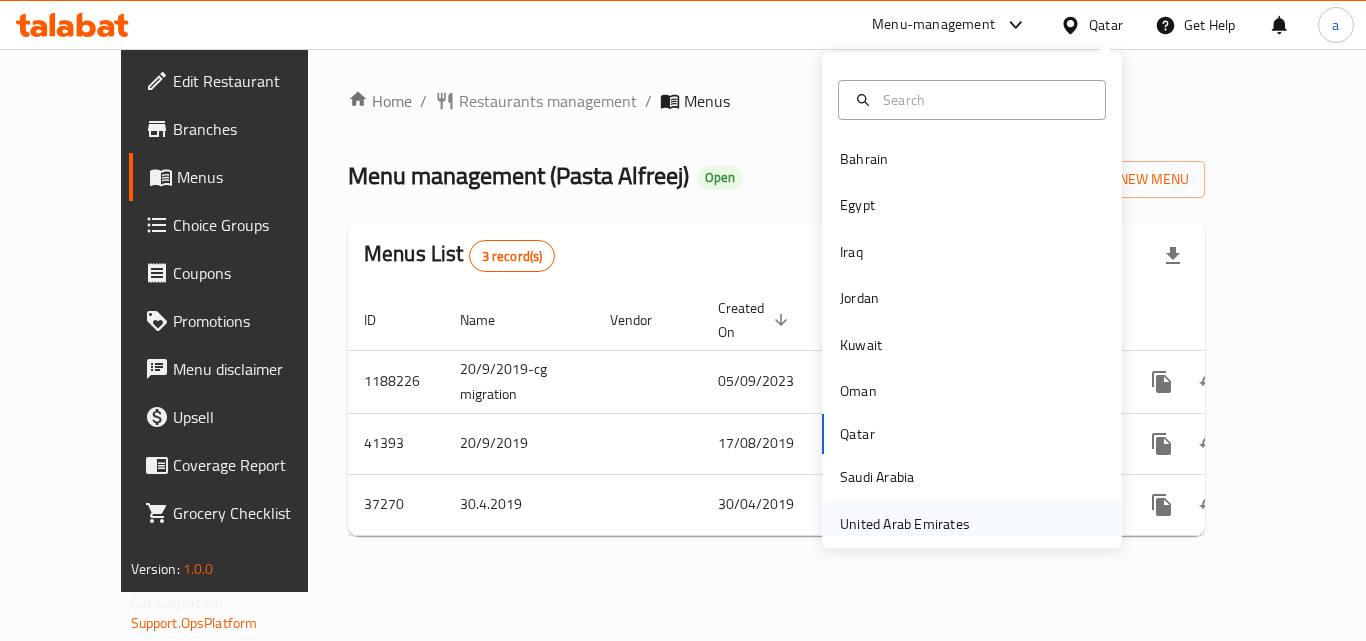 click on "United Arab Emirates" at bounding box center [905, 524] 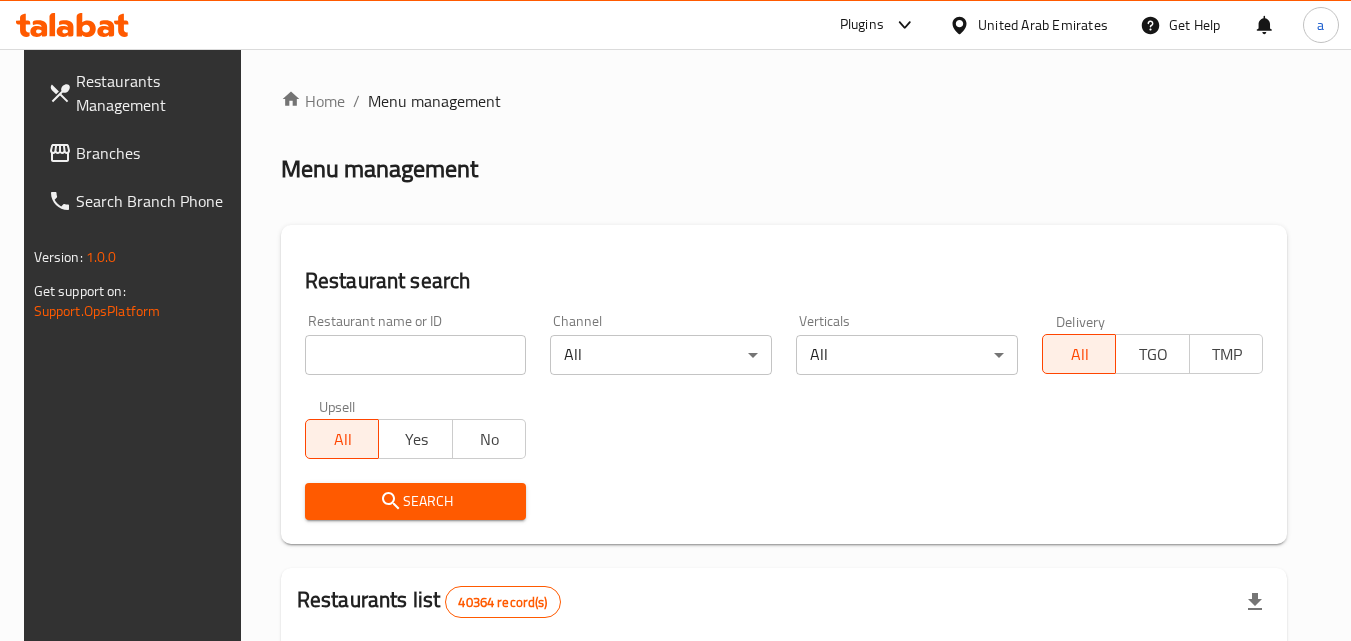 click on "Branches" at bounding box center [155, 153] 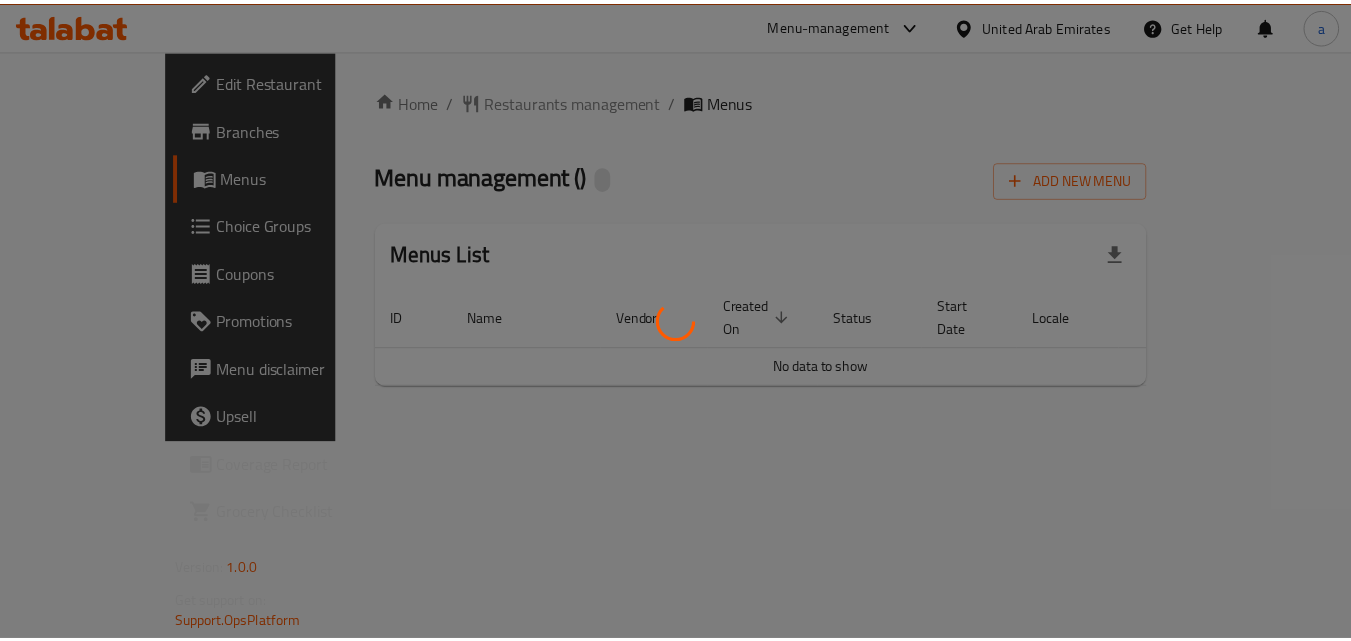 scroll, scrollTop: 0, scrollLeft: 0, axis: both 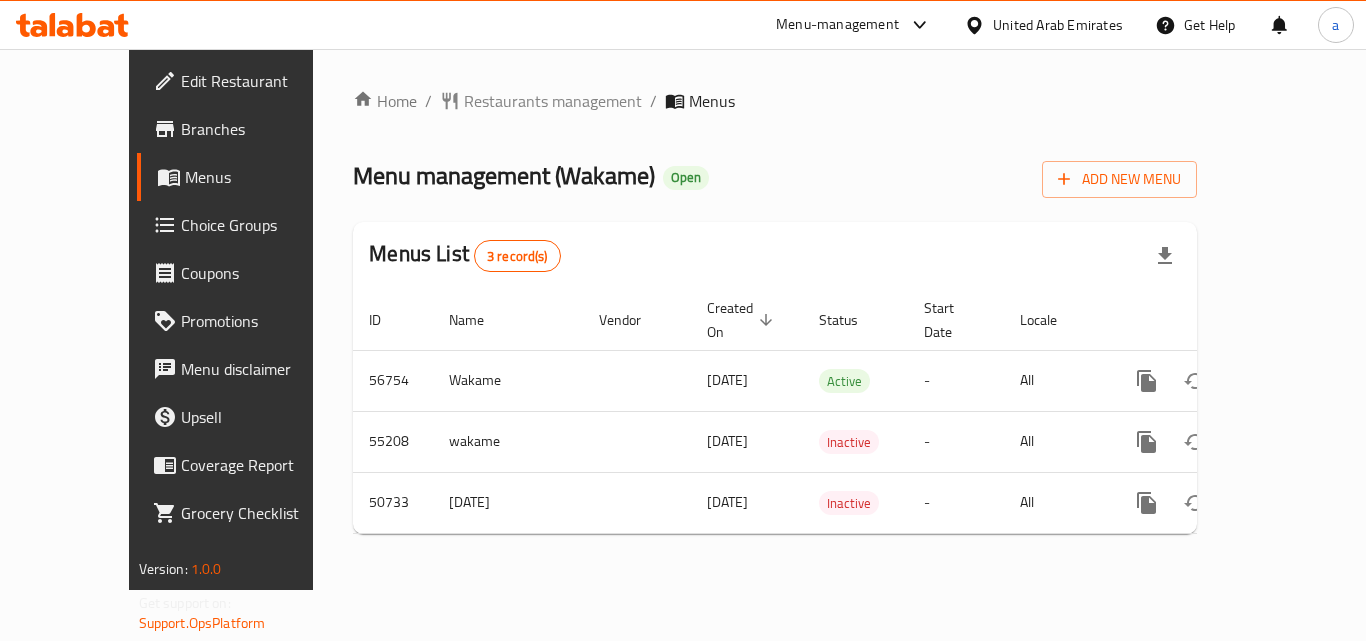 click on "United Arab Emirates" at bounding box center [1043, 25] 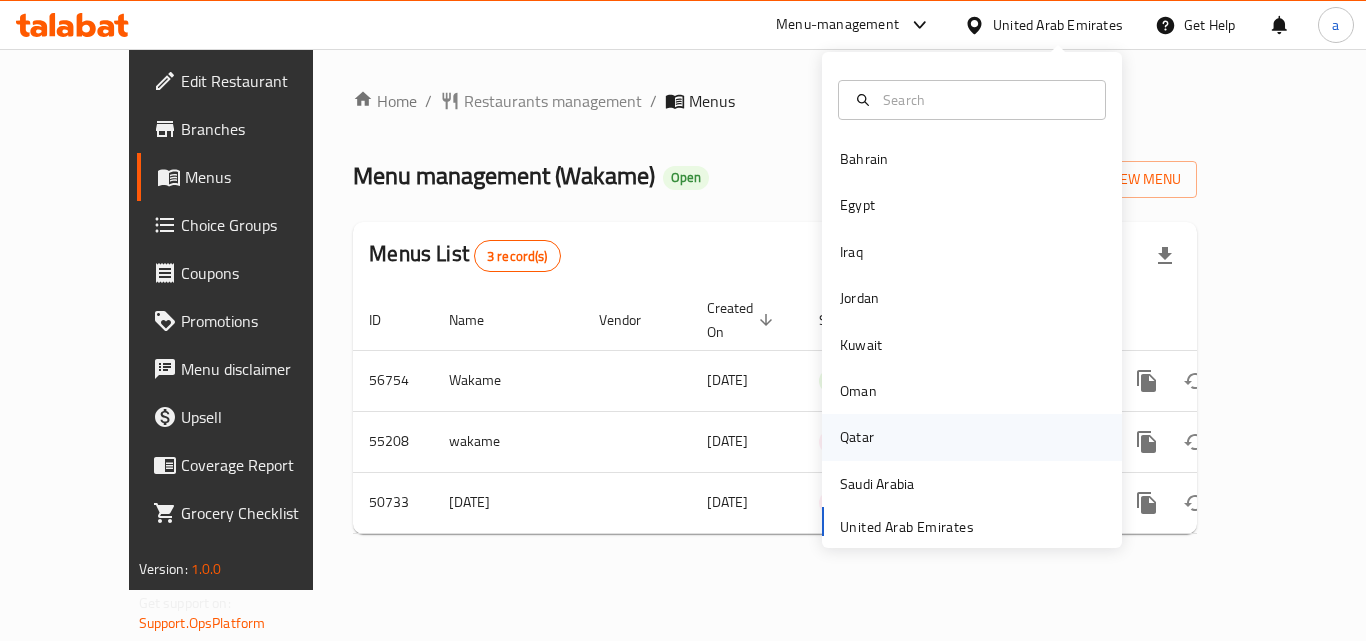 click on "Qatar" at bounding box center (857, 437) 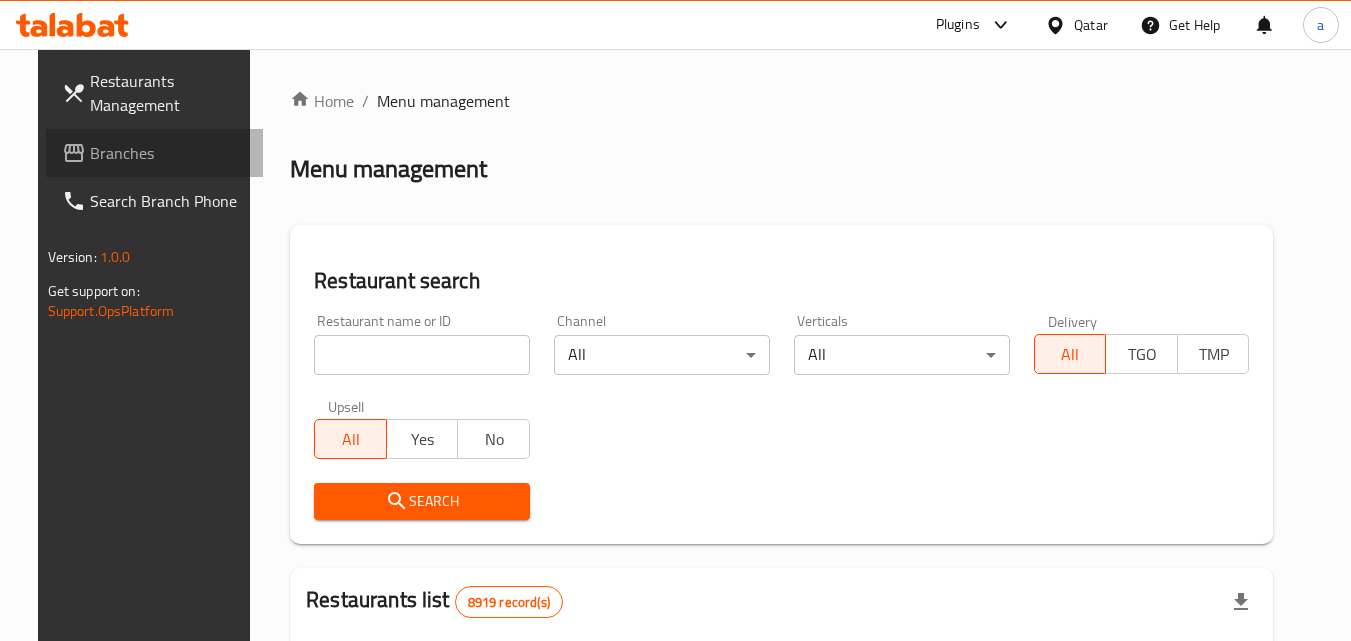 click on "Branches" at bounding box center [169, 153] 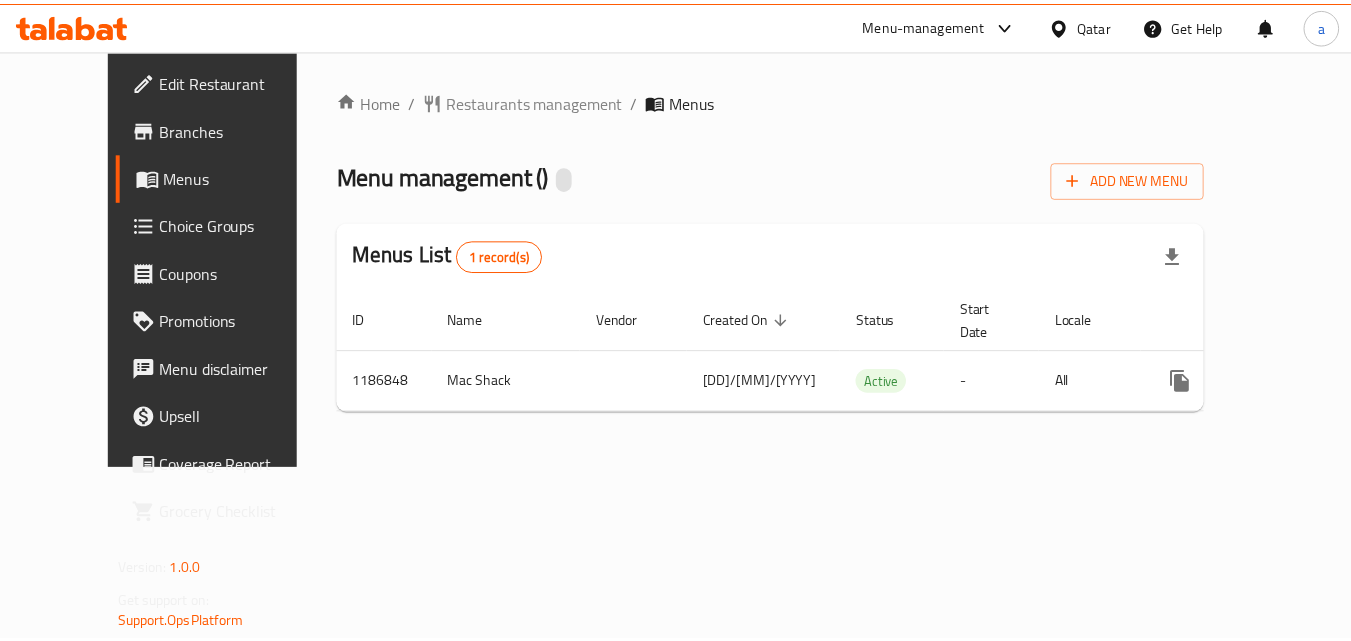 scroll, scrollTop: 0, scrollLeft: 0, axis: both 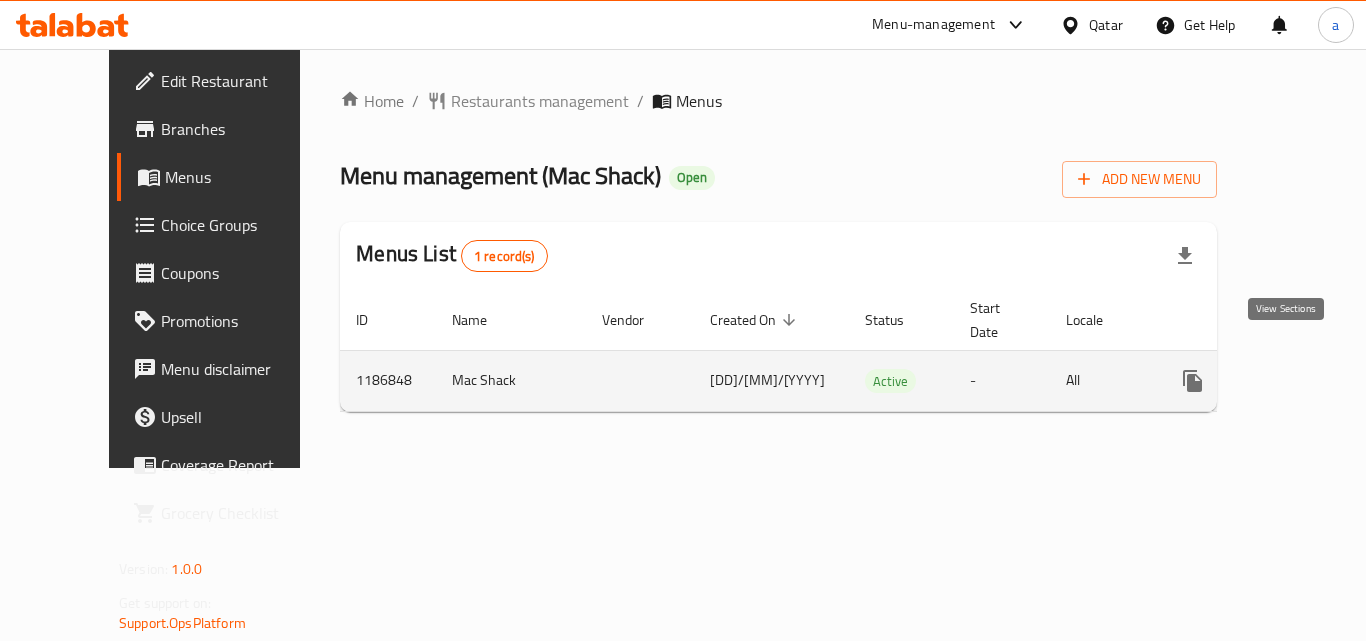 click 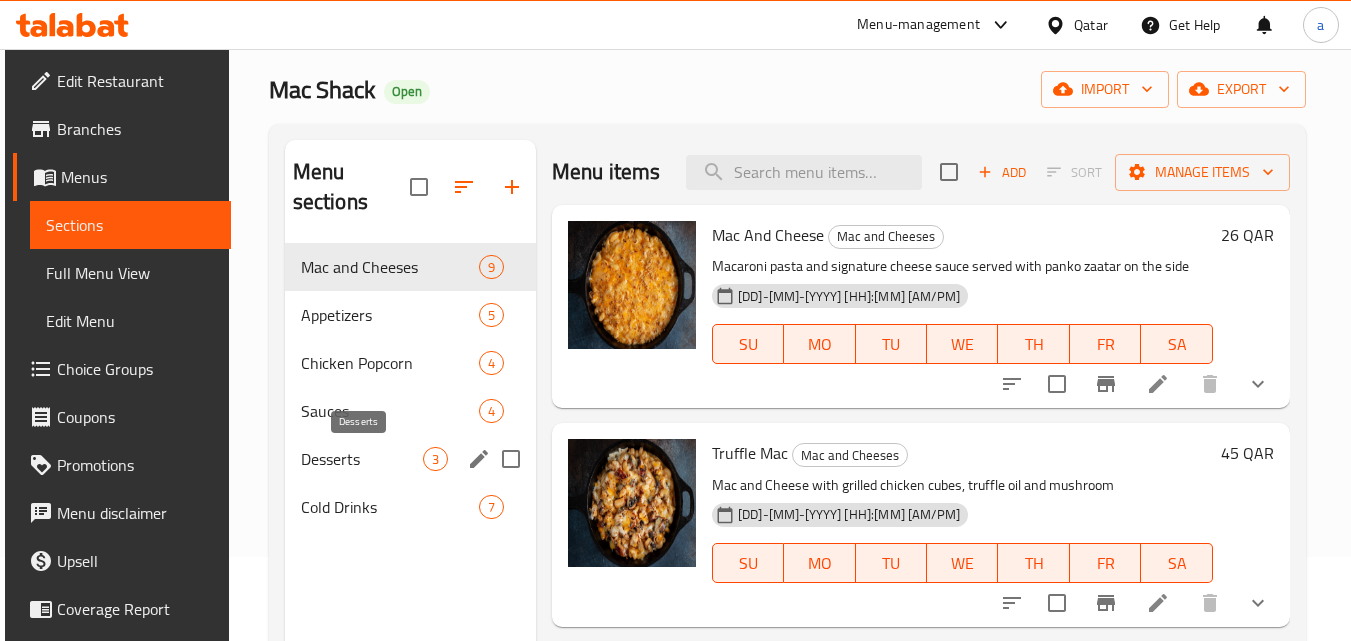 scroll, scrollTop: 100, scrollLeft: 0, axis: vertical 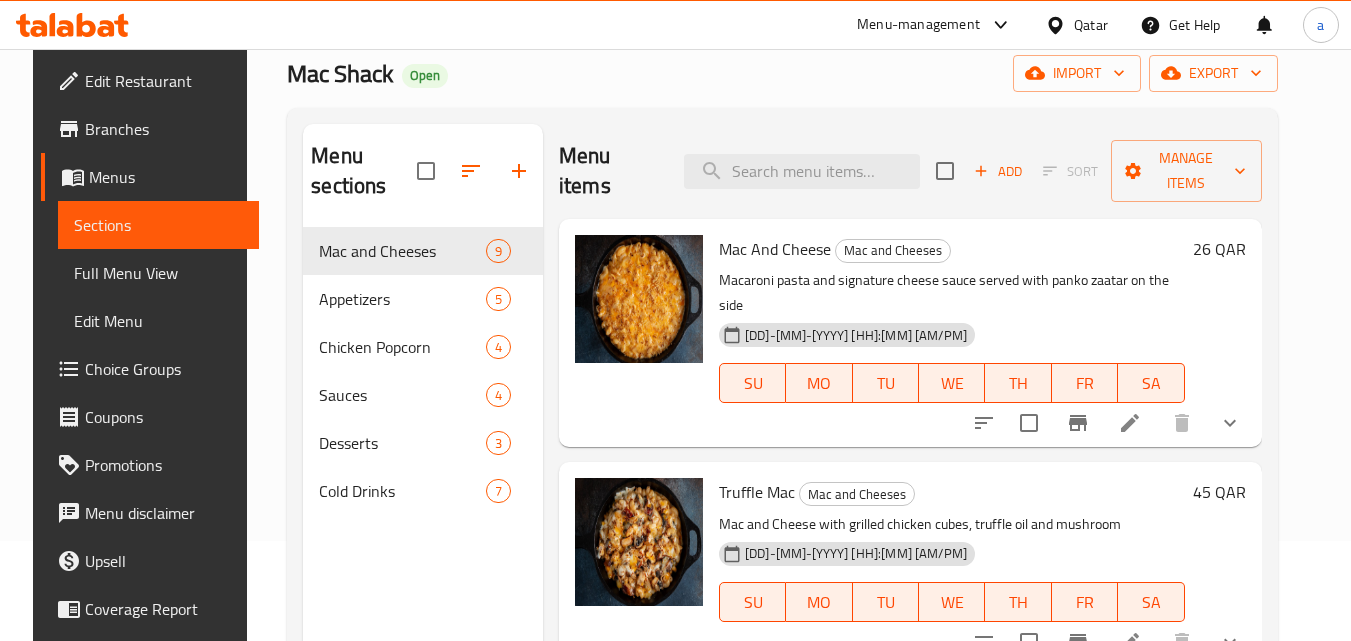 drag, startPoint x: 1, startPoint y: 408, endPoint x: 91, endPoint y: 227, distance: 202.14104 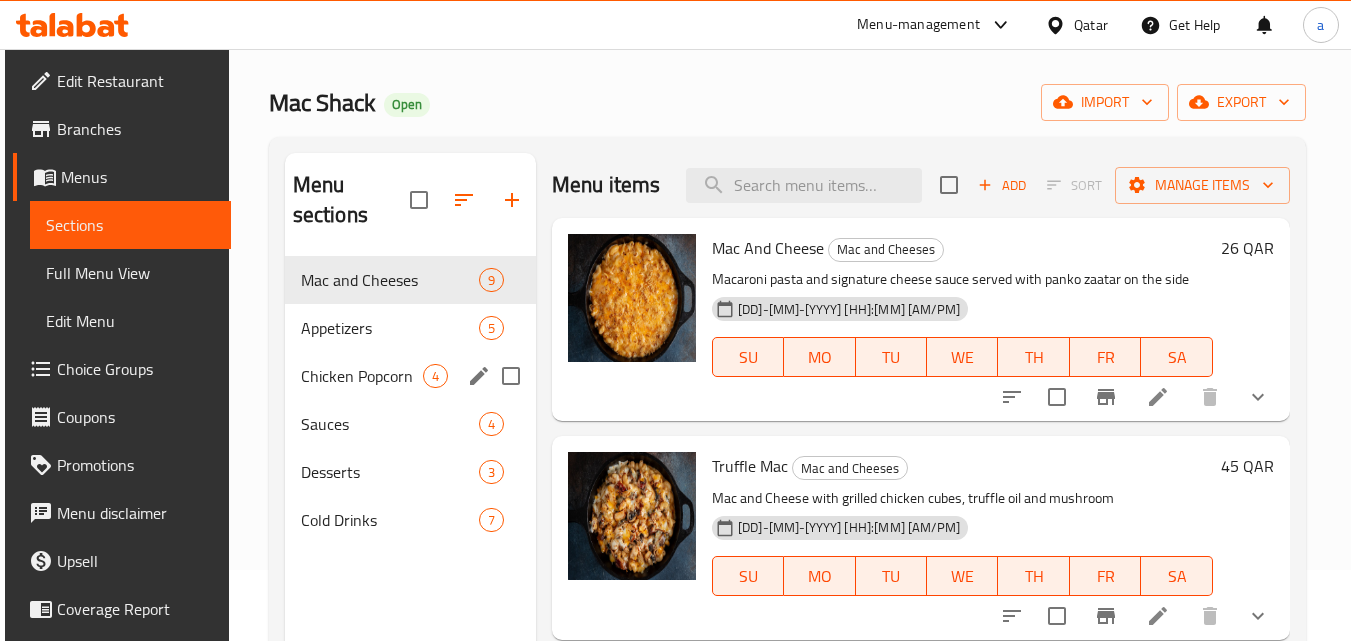 scroll, scrollTop: 100, scrollLeft: 0, axis: vertical 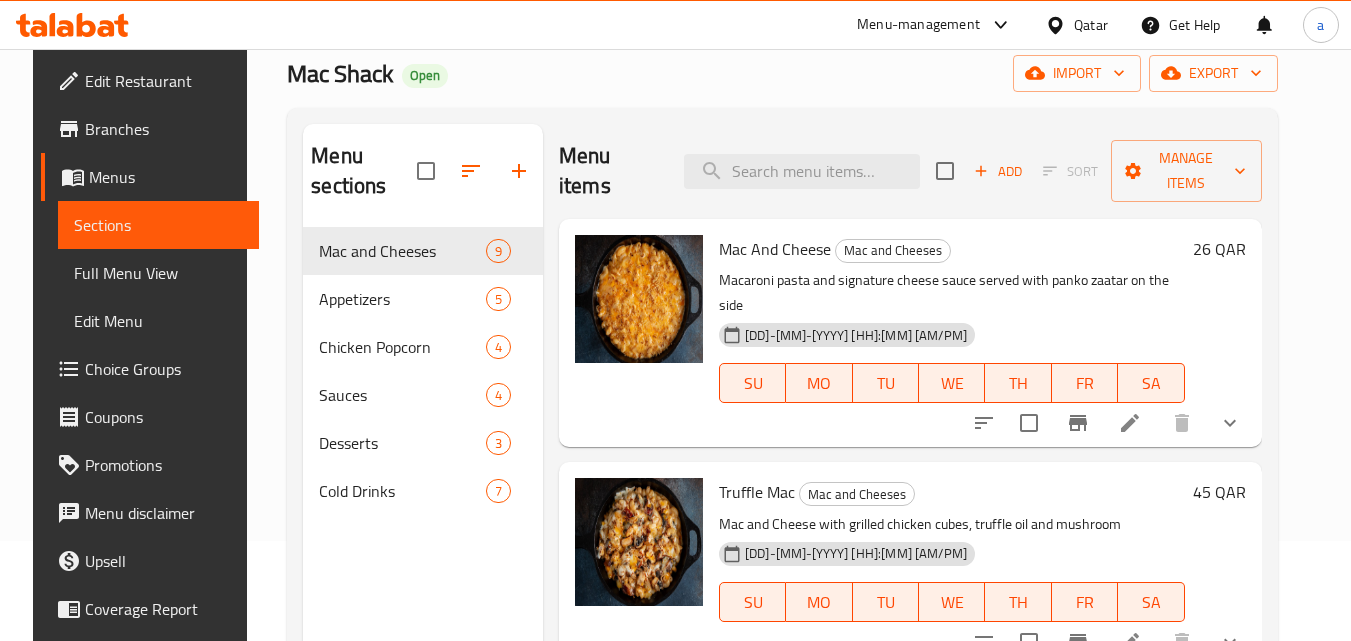 click on "Menu-management Qatar Get Help a" at bounding box center [675, 25] 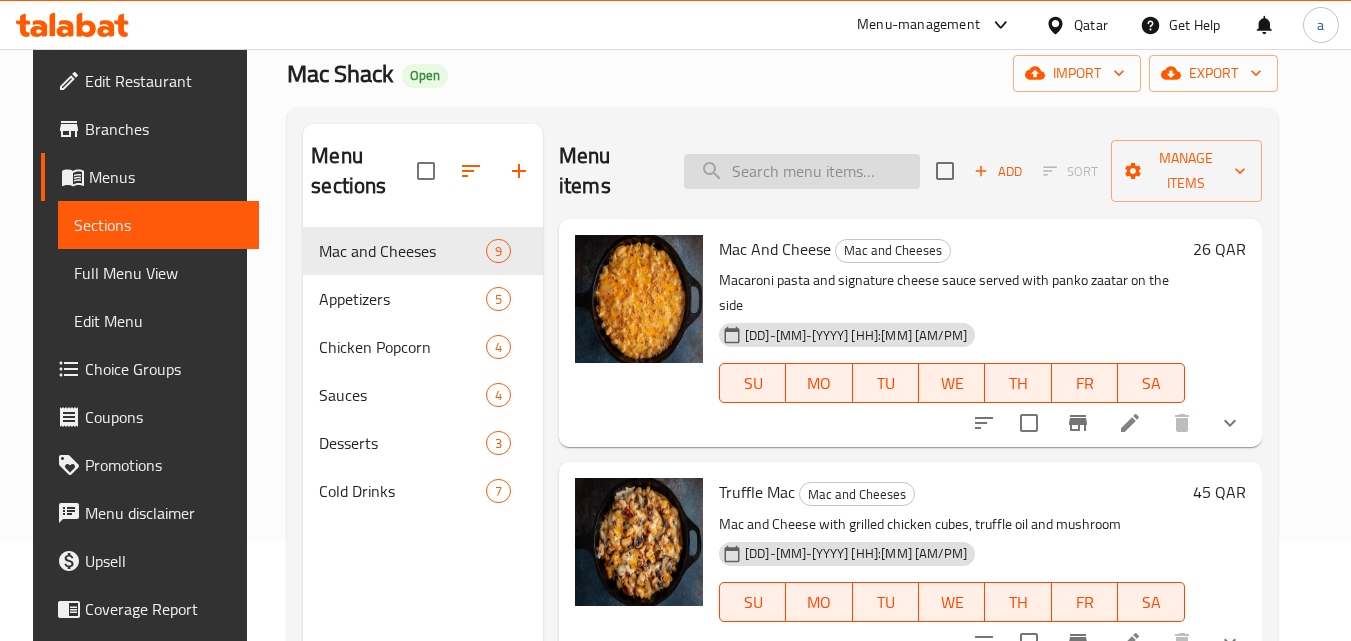 click at bounding box center (802, 171) 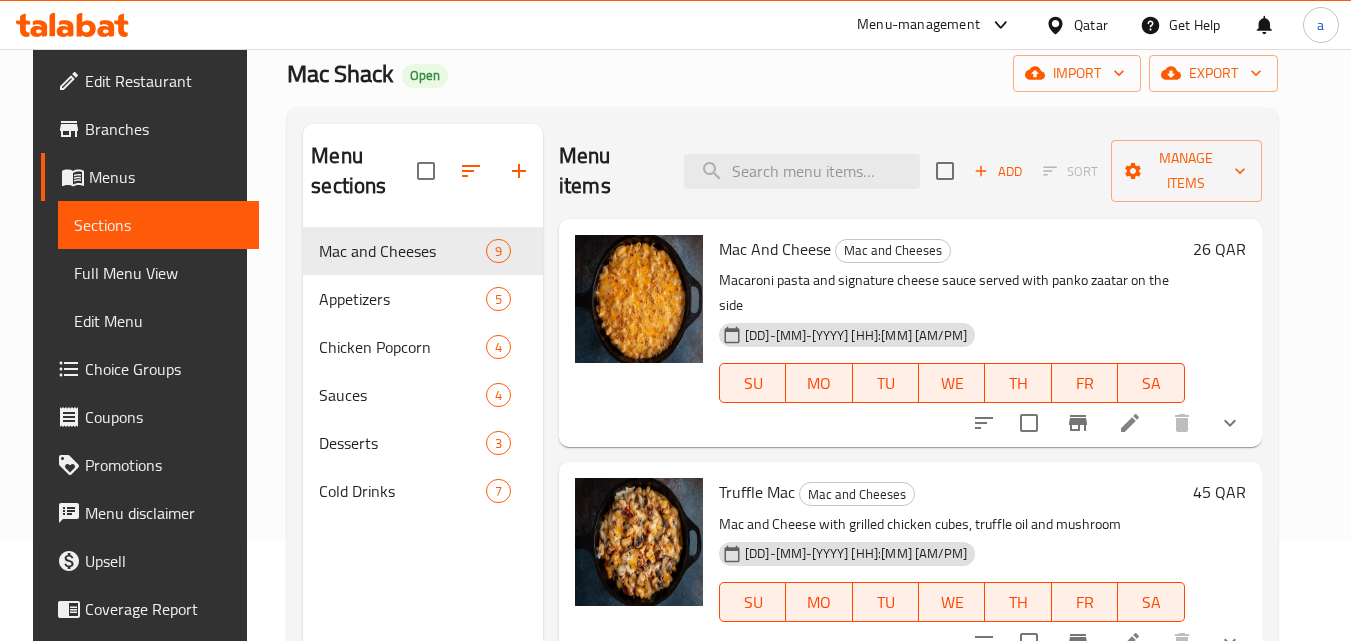 paste on "Build Your Own Mac & Cheese" 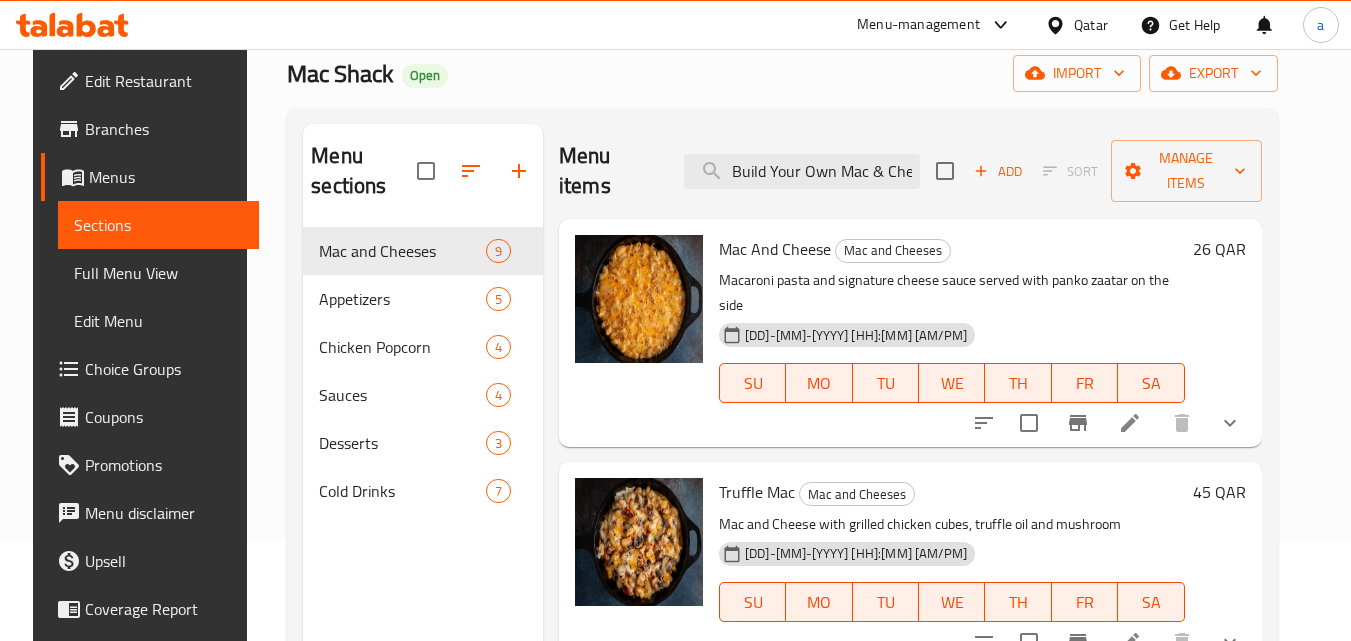 scroll, scrollTop: 0, scrollLeft: 22, axis: horizontal 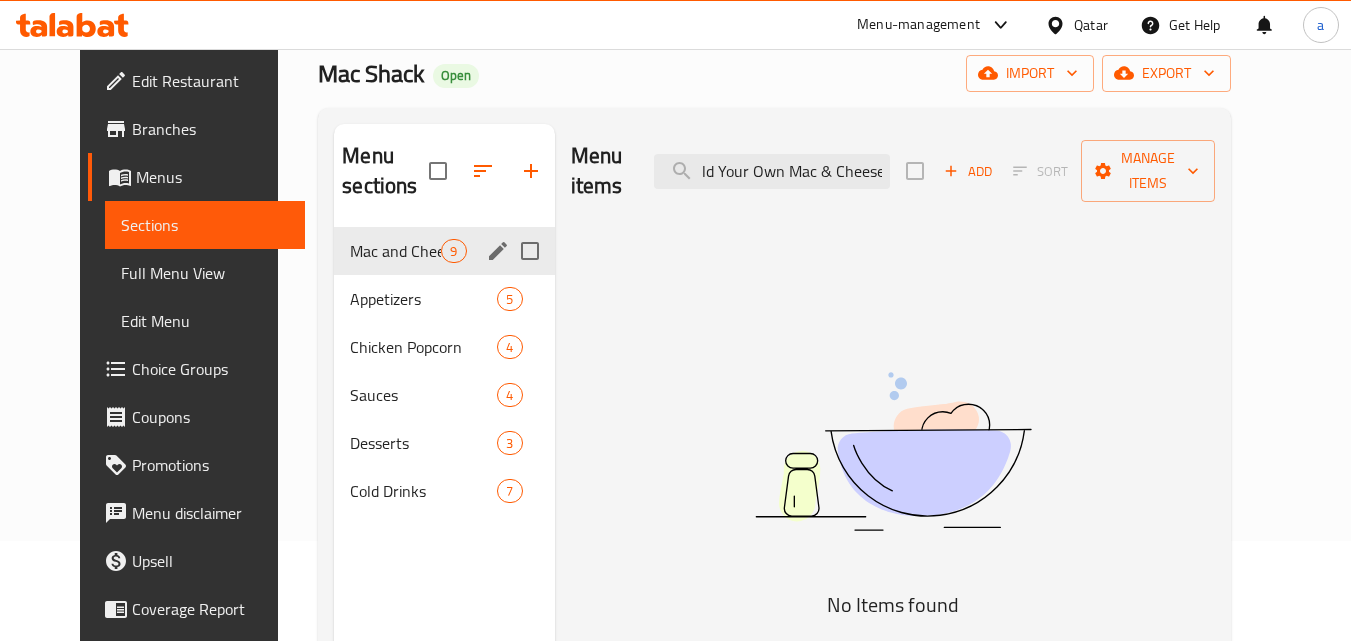 type on "Build Your Own Mac & Cheese" 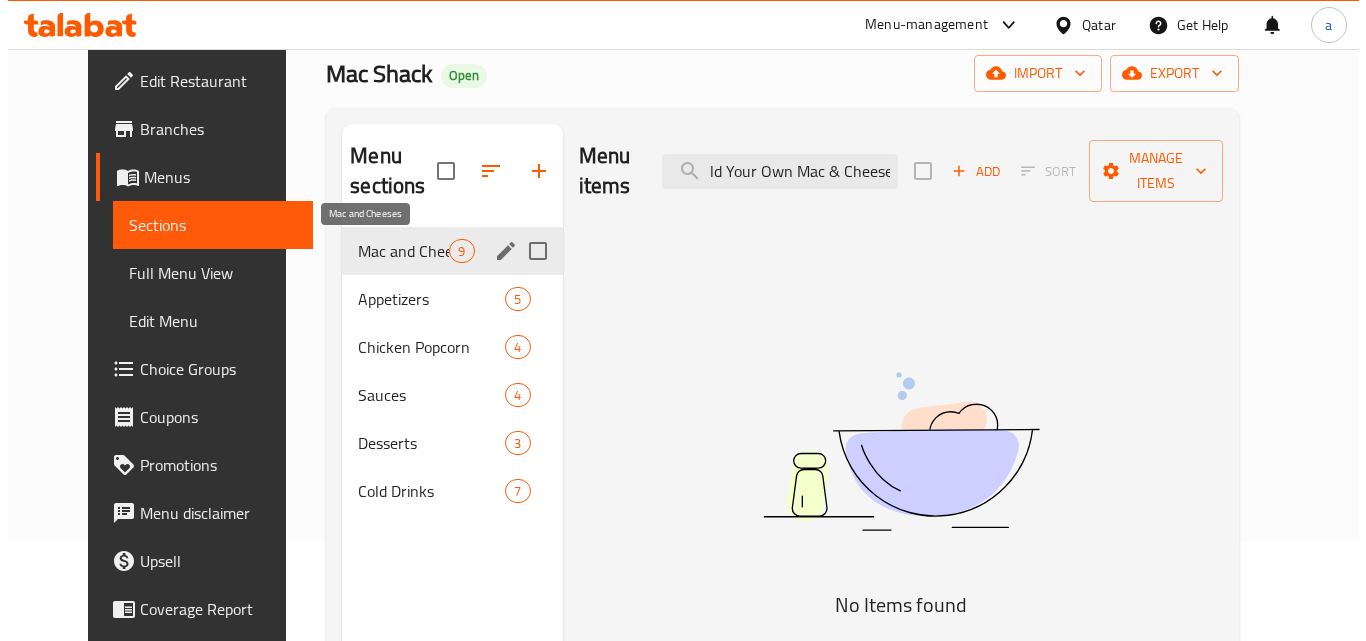 scroll, scrollTop: 0, scrollLeft: 0, axis: both 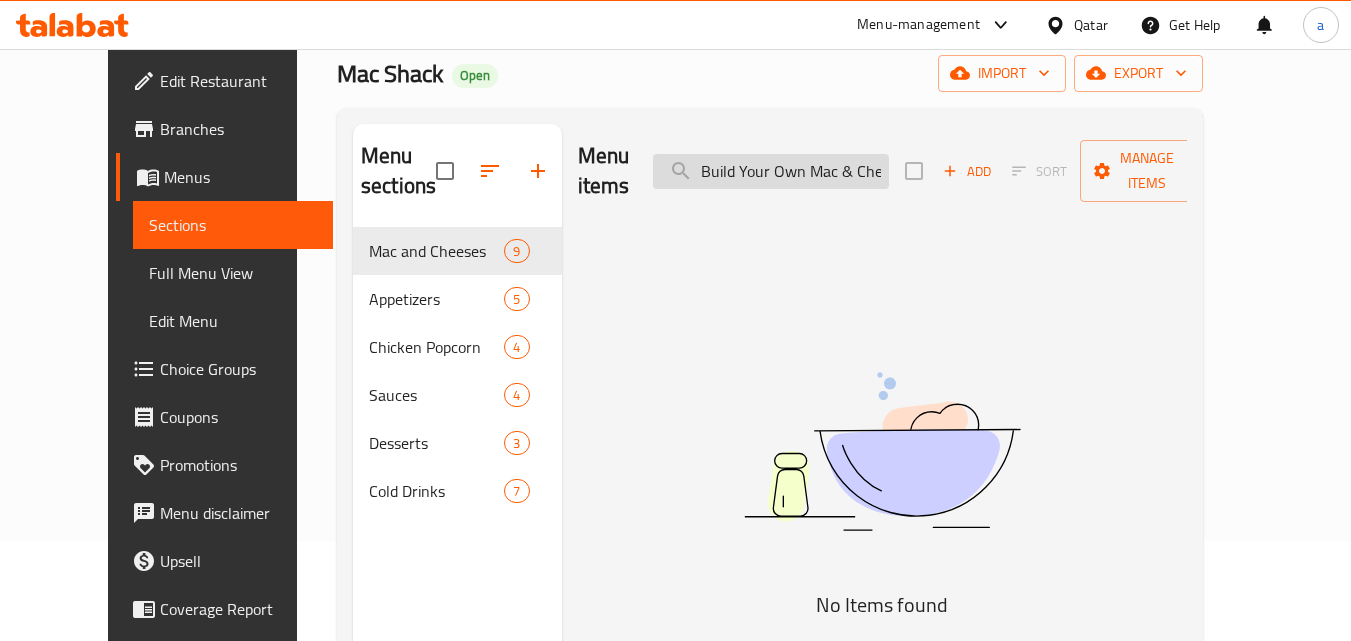 click on "Build Your Own Mac & Cheese" at bounding box center [771, 171] 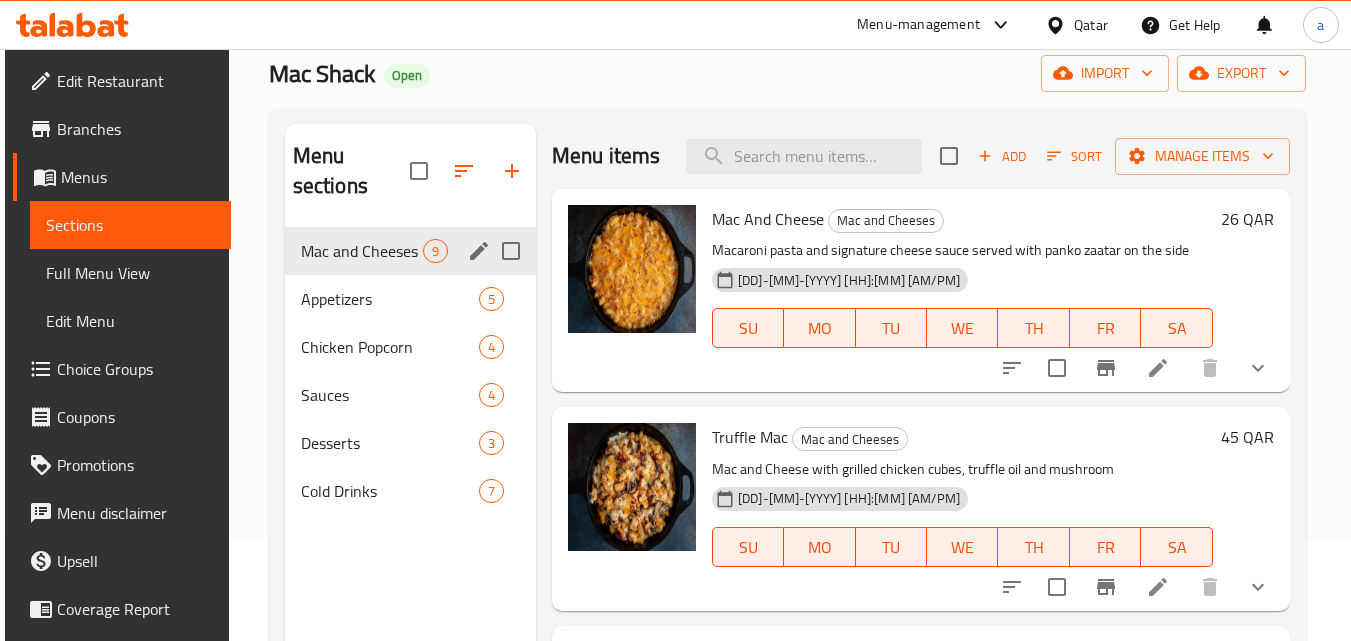 type 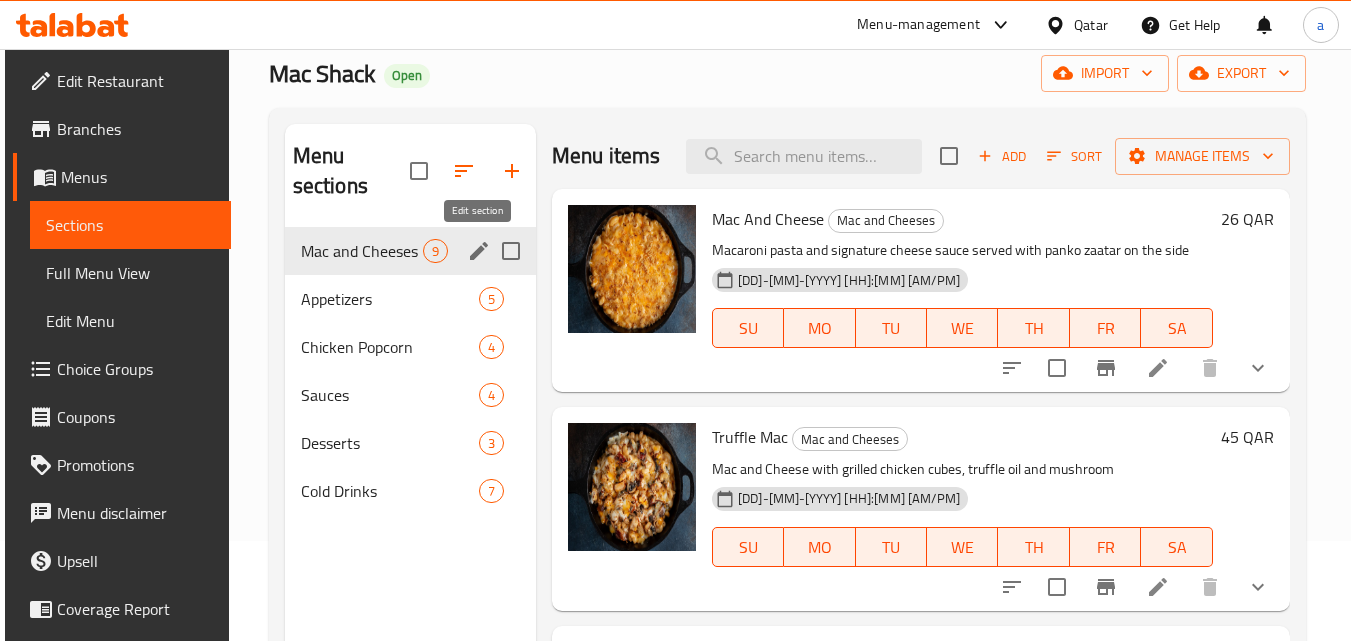 click 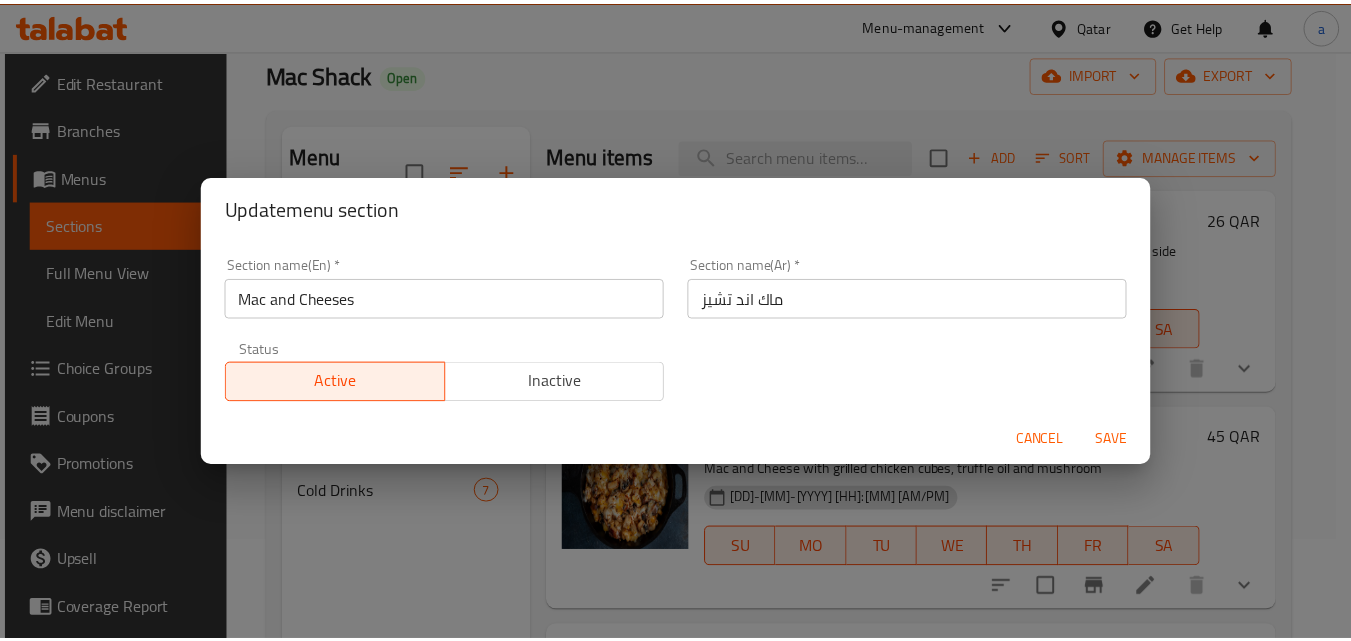 scroll, scrollTop: 4, scrollLeft: 0, axis: vertical 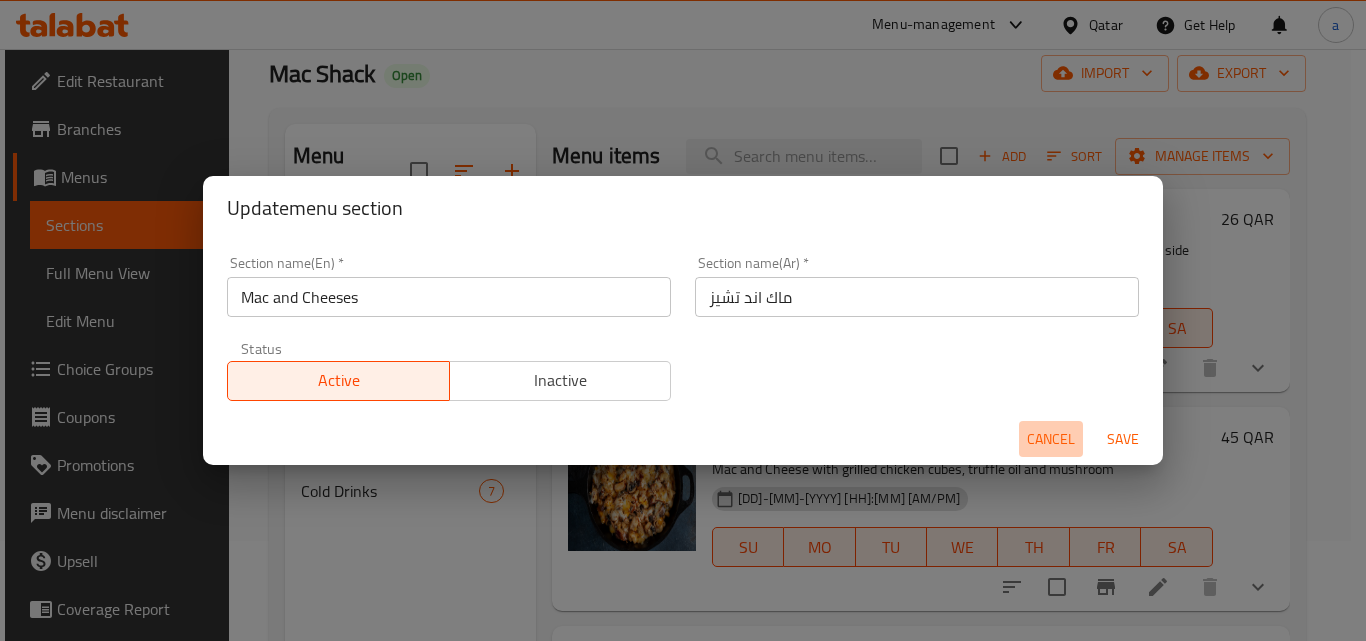 click on "Cancel" at bounding box center (1051, 439) 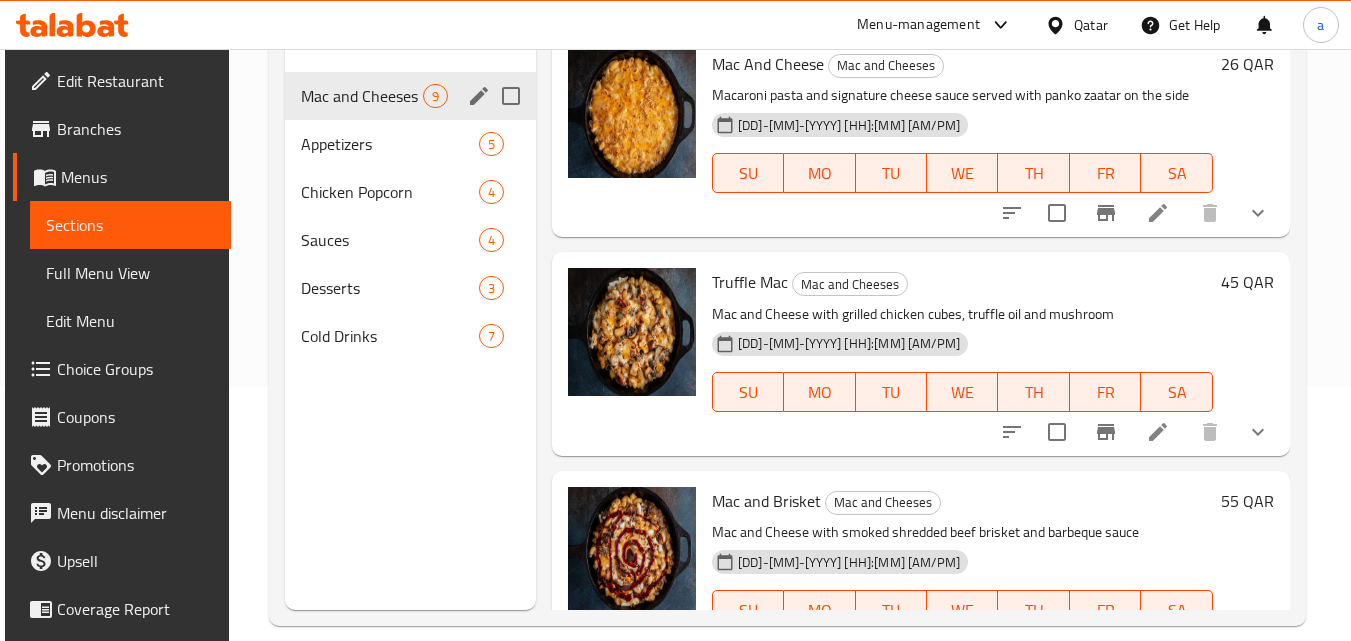scroll, scrollTop: 280, scrollLeft: 0, axis: vertical 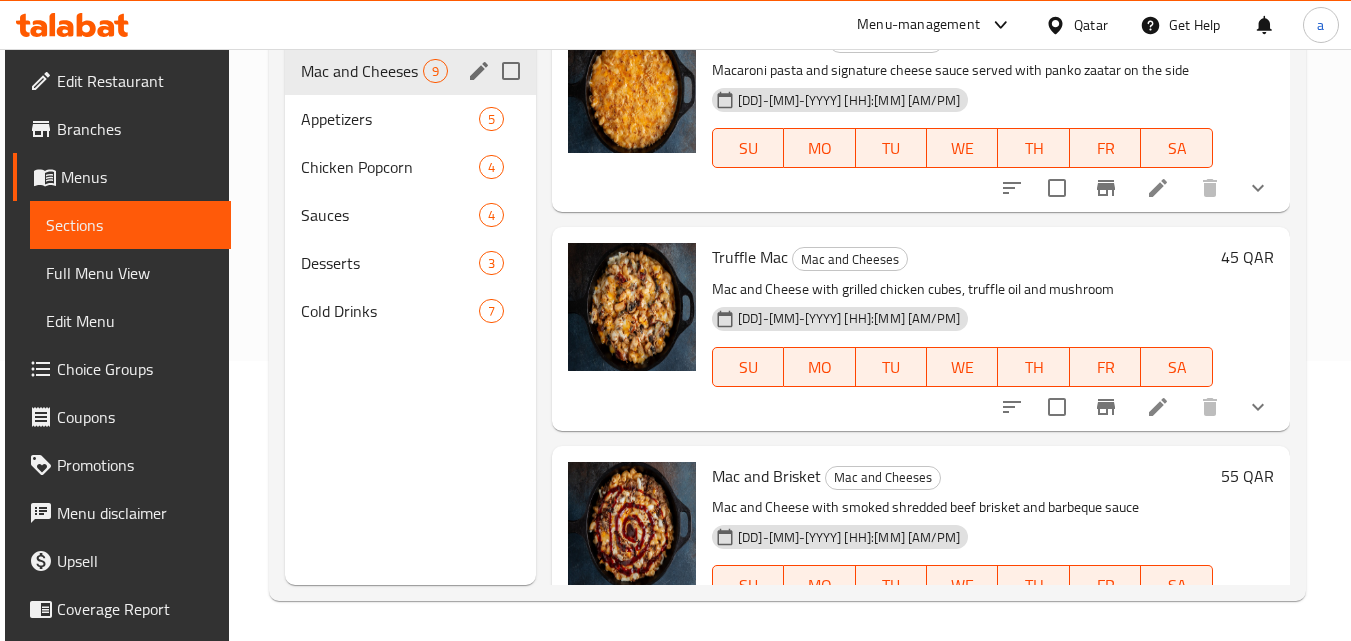click on "Choice Groups" at bounding box center [136, 369] 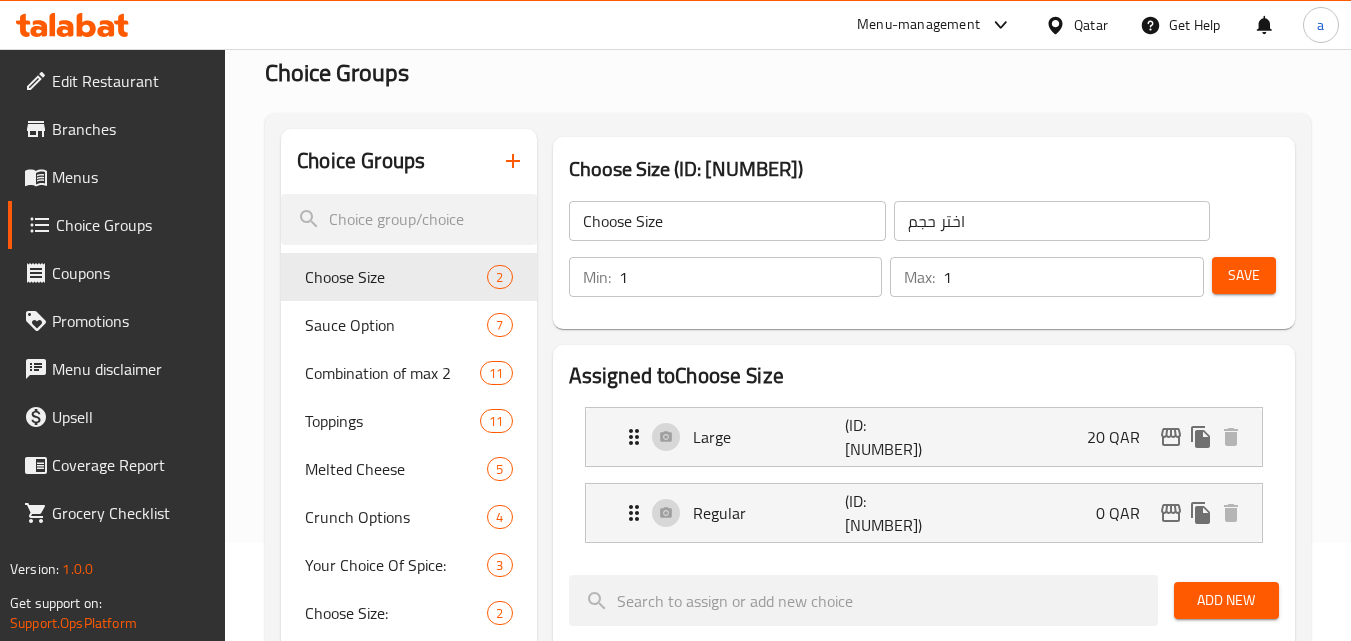 scroll, scrollTop: 200, scrollLeft: 0, axis: vertical 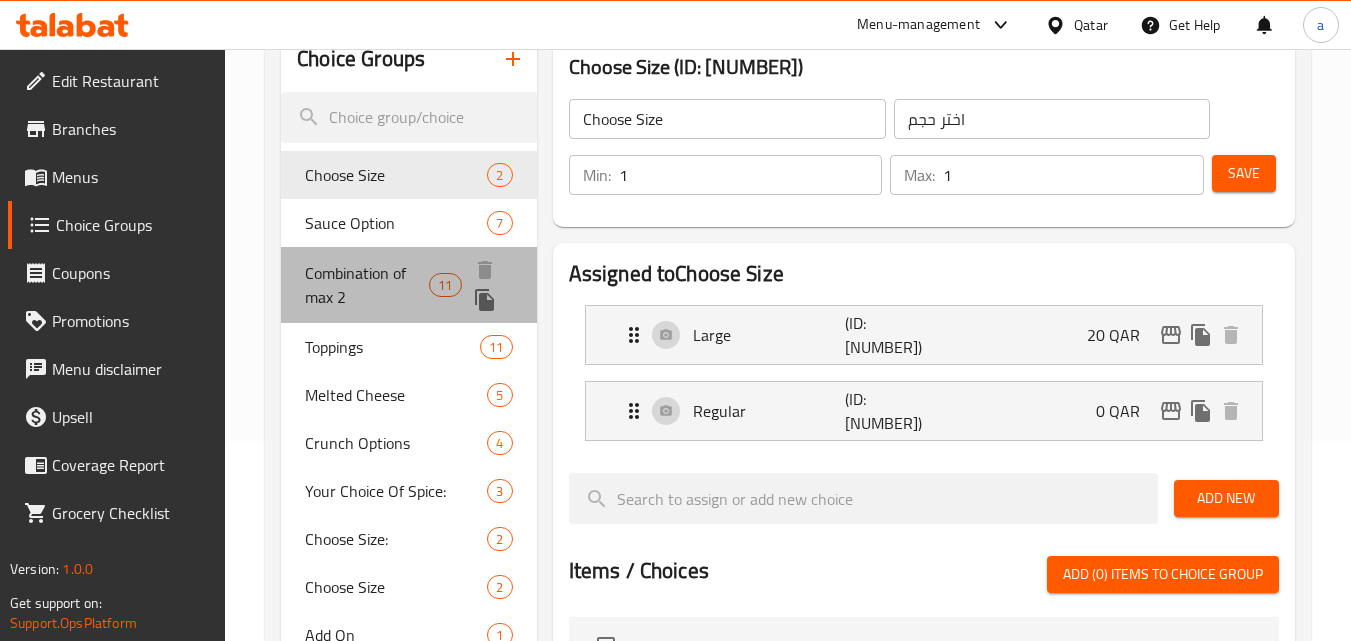 click on "Combination of max 2" at bounding box center [367, 285] 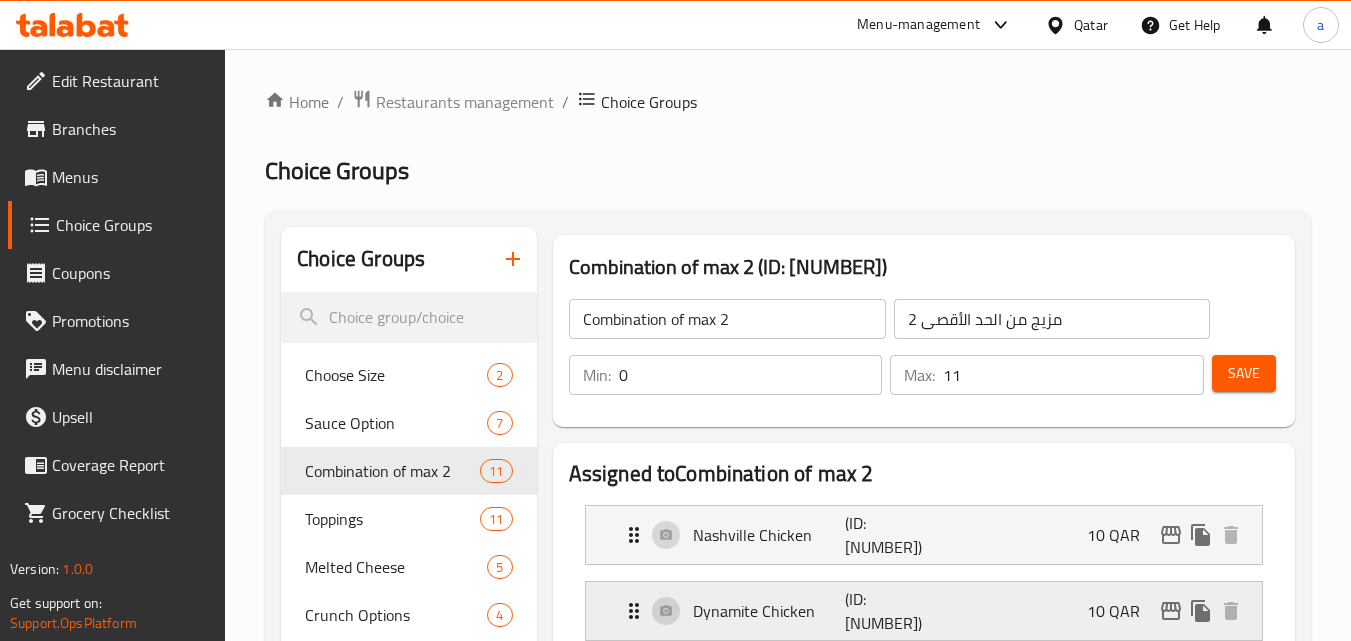 scroll, scrollTop: 300, scrollLeft: 0, axis: vertical 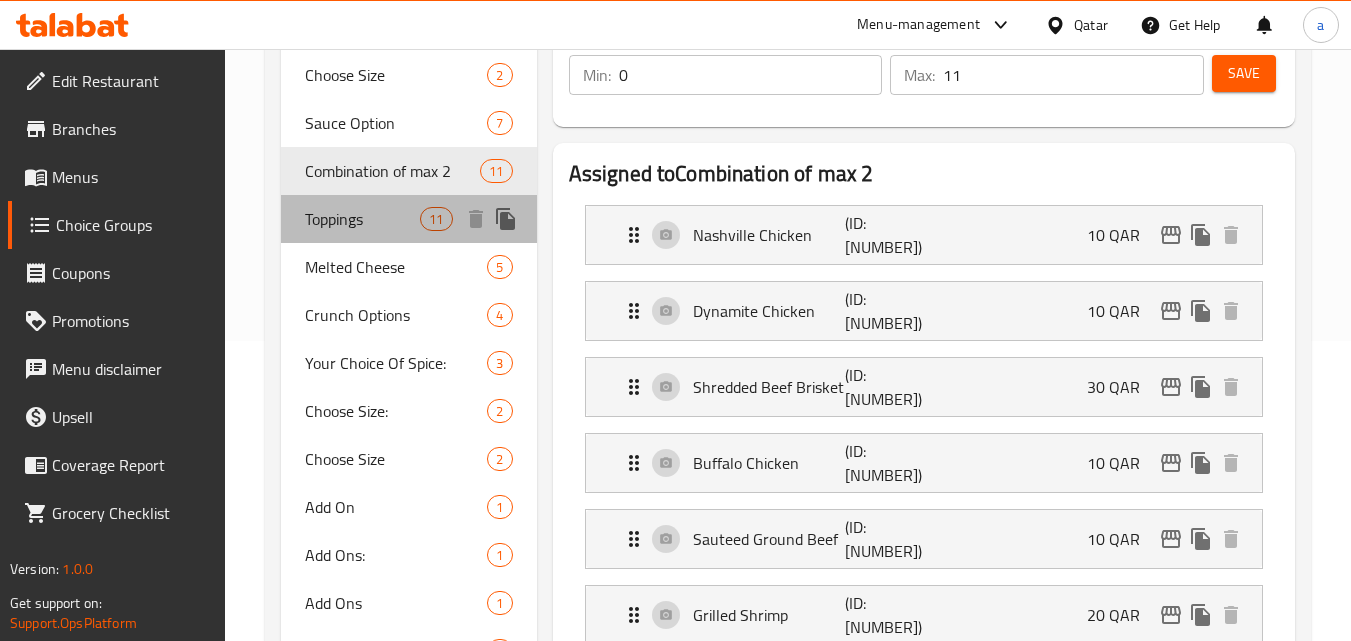 click on "Toppings" at bounding box center [362, 219] 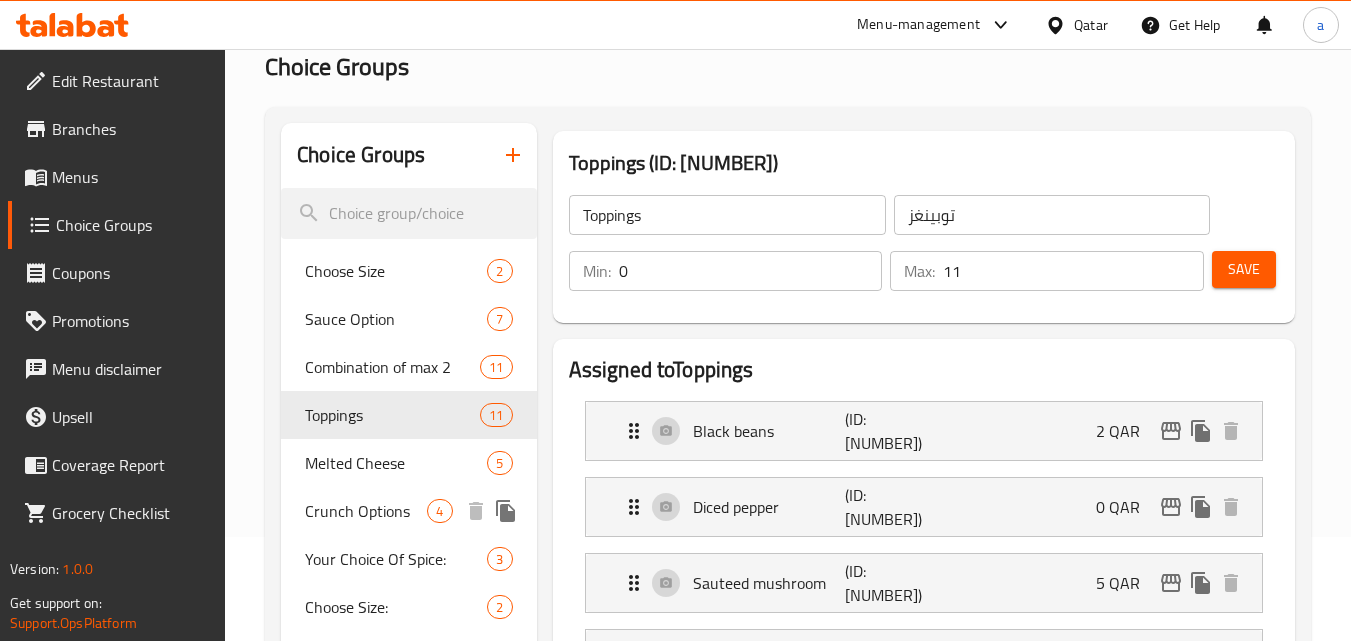 scroll, scrollTop: 100, scrollLeft: 0, axis: vertical 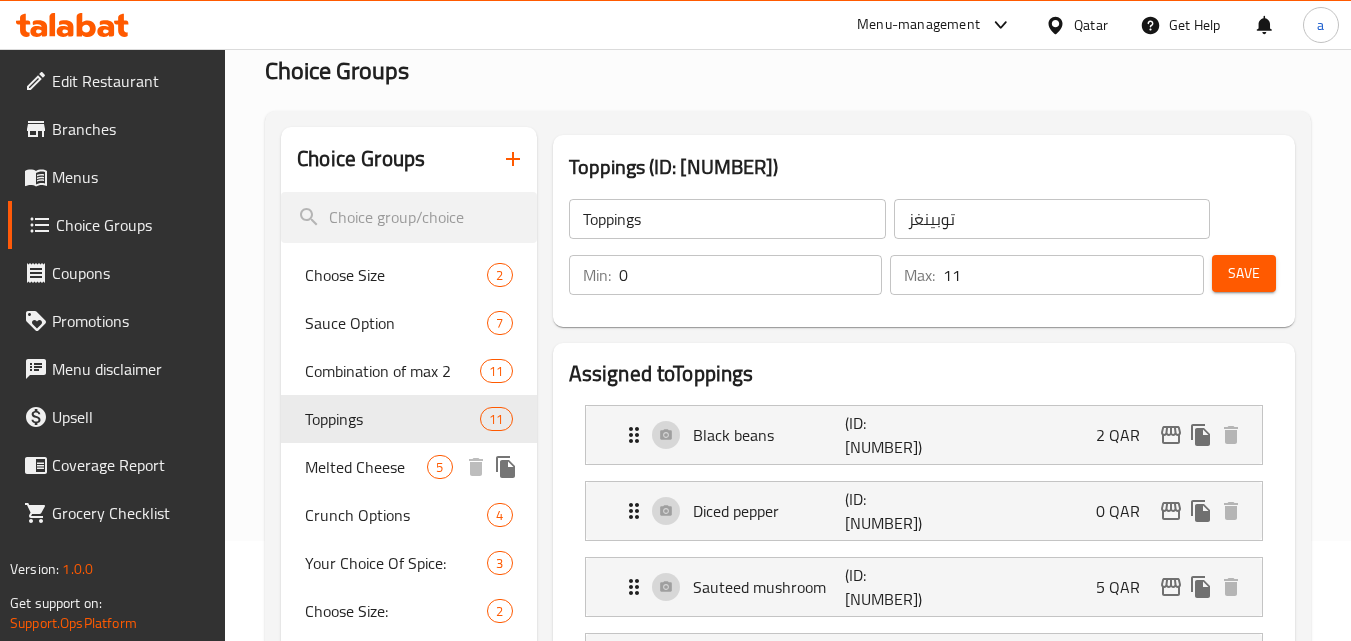 click on "Melted Cheese" at bounding box center [366, 467] 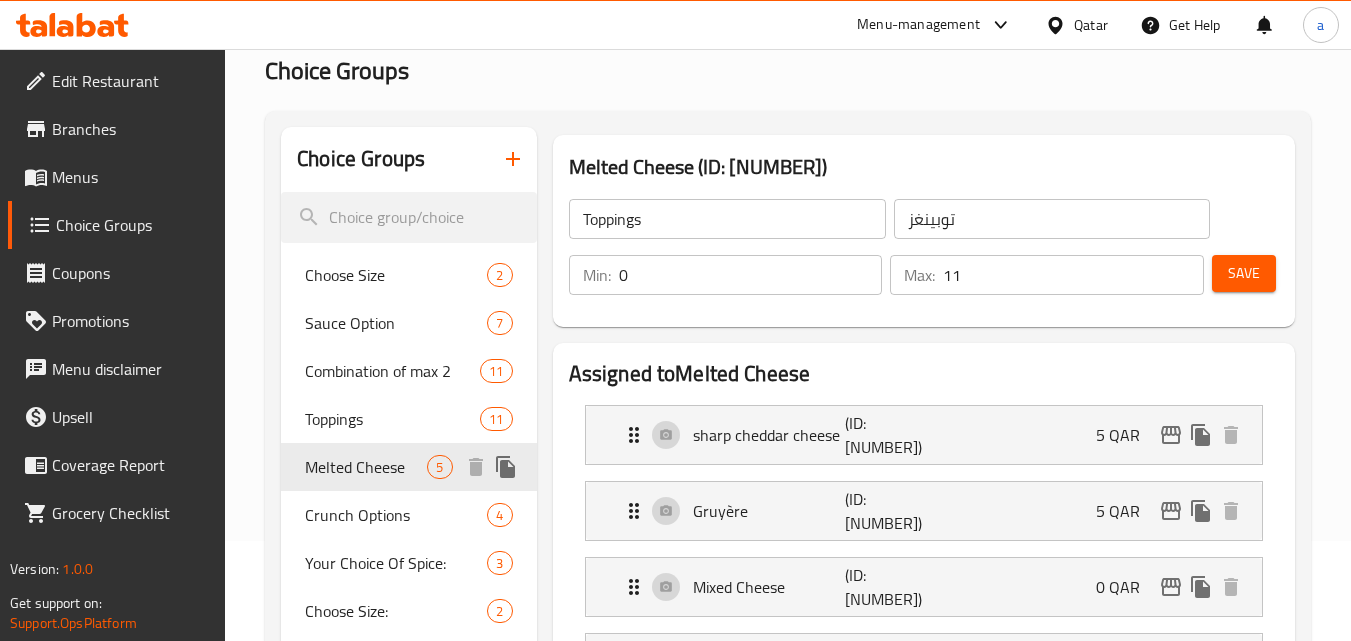 type on "Melted Cheese" 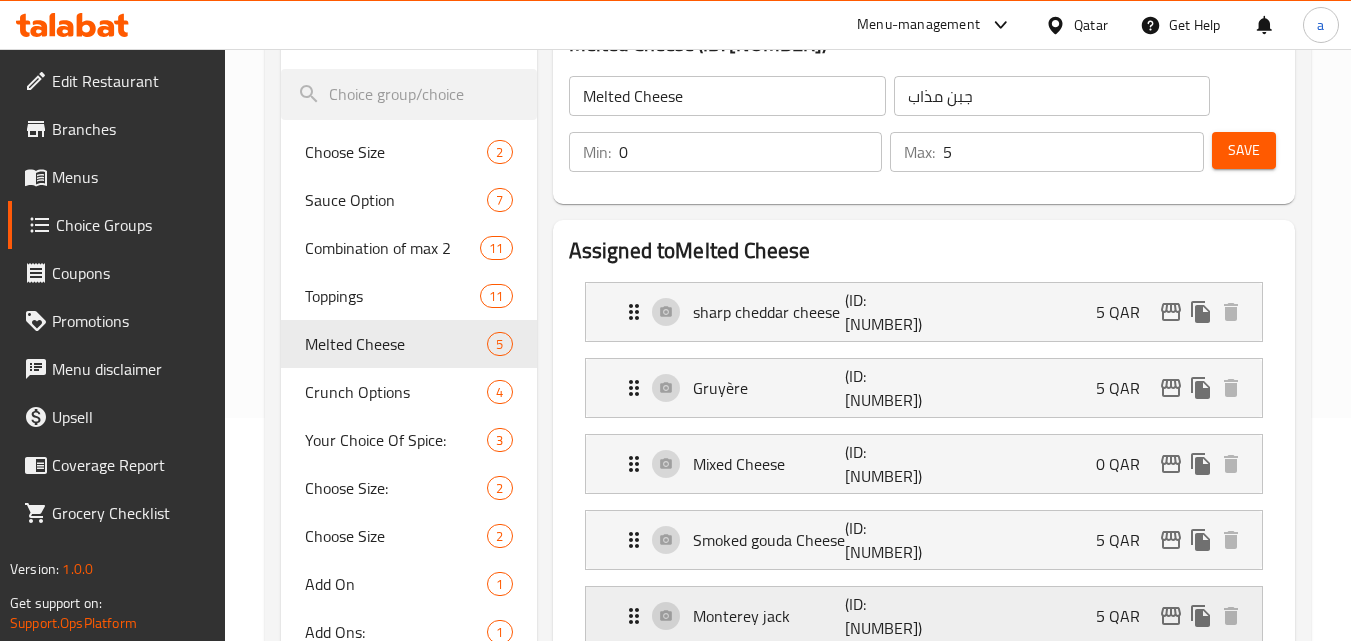 scroll, scrollTop: 200, scrollLeft: 0, axis: vertical 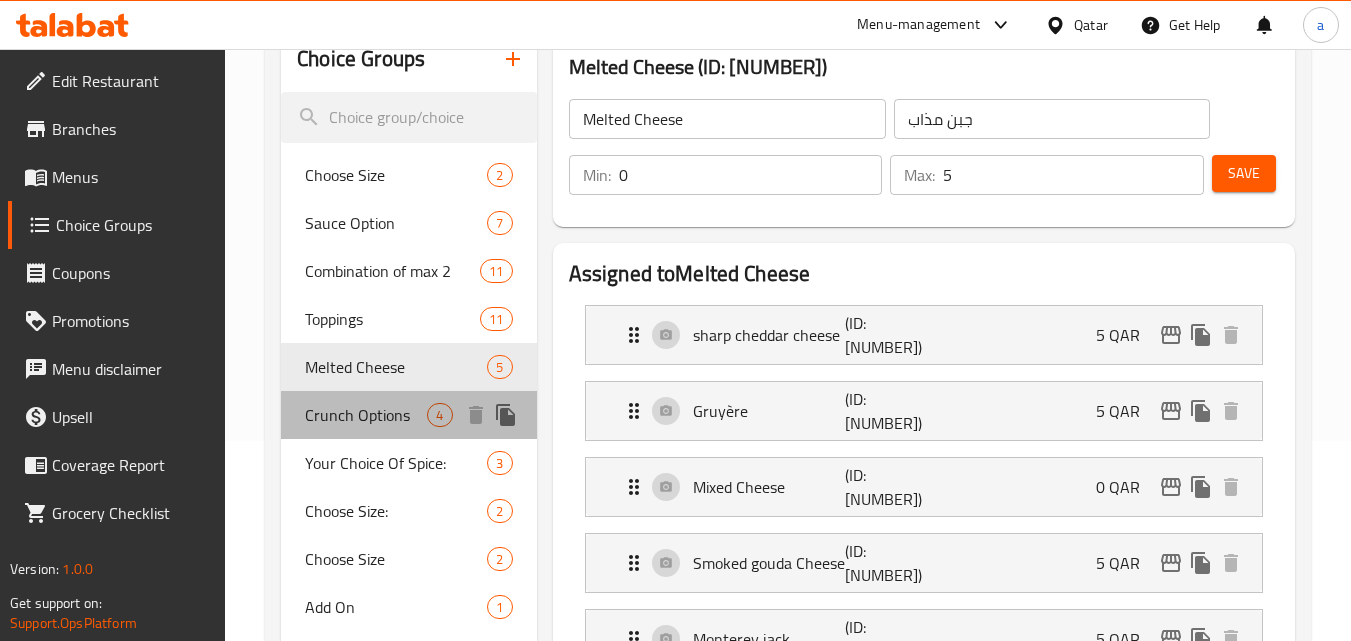 click on "Crunch Options" at bounding box center [366, 415] 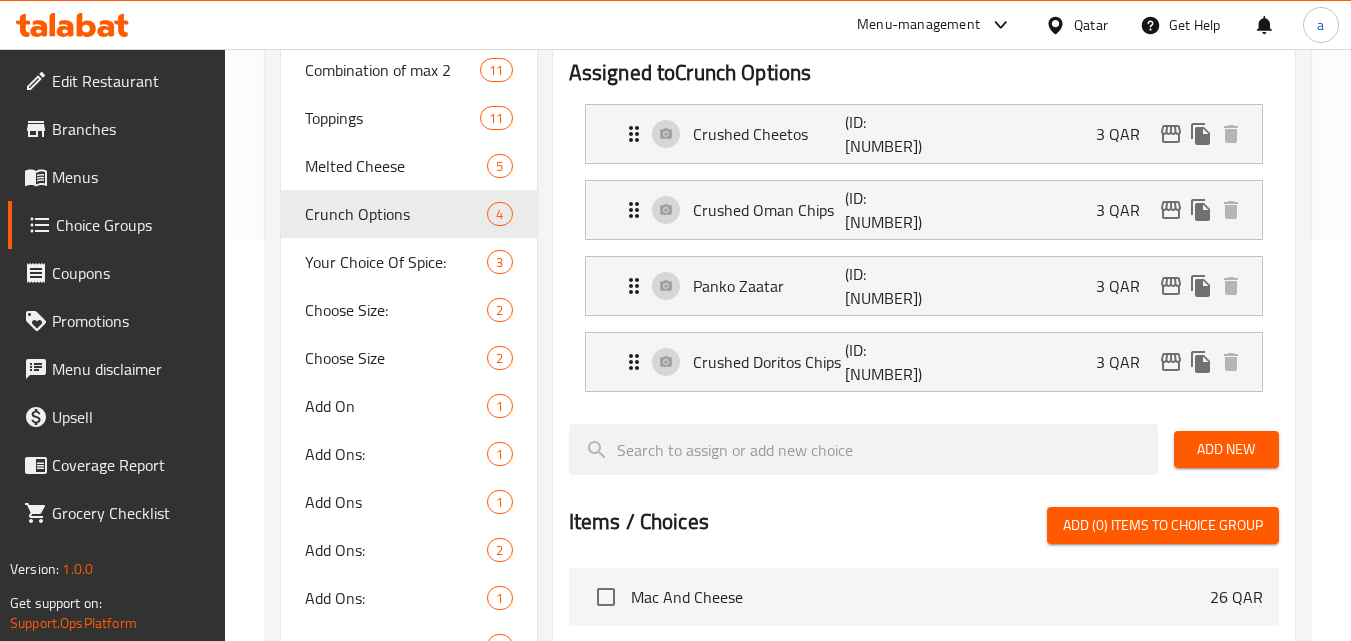 scroll, scrollTop: 100, scrollLeft: 0, axis: vertical 